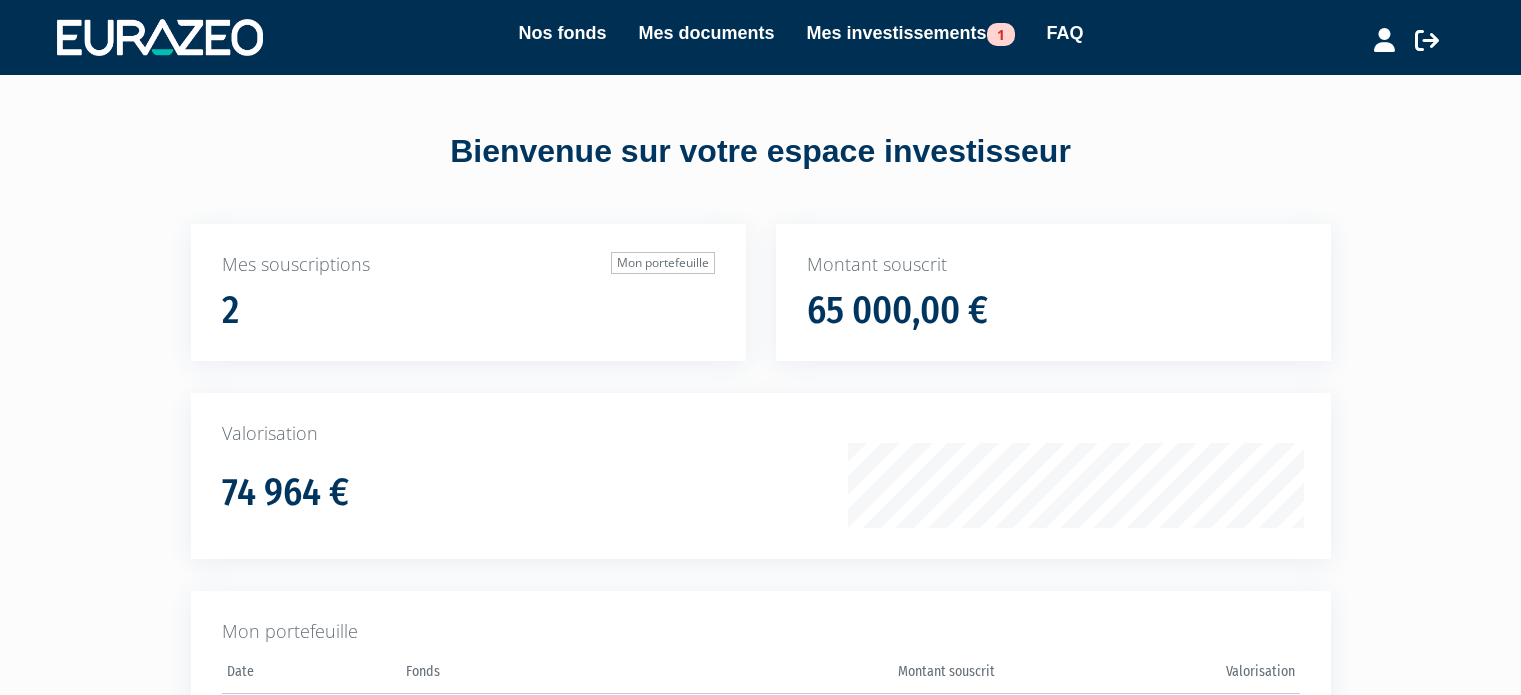 scroll, scrollTop: 0, scrollLeft: 0, axis: both 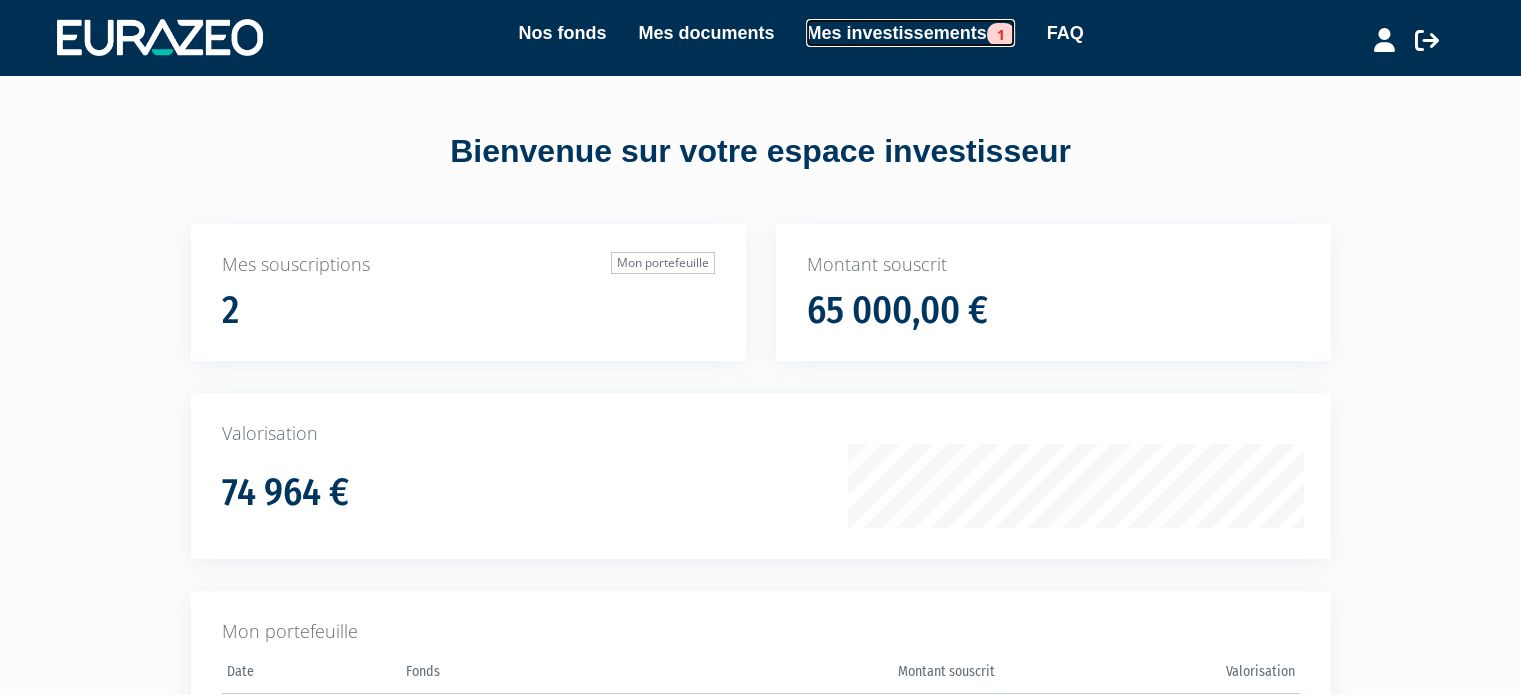 click on "Mes investissements  1" at bounding box center (910, 33) 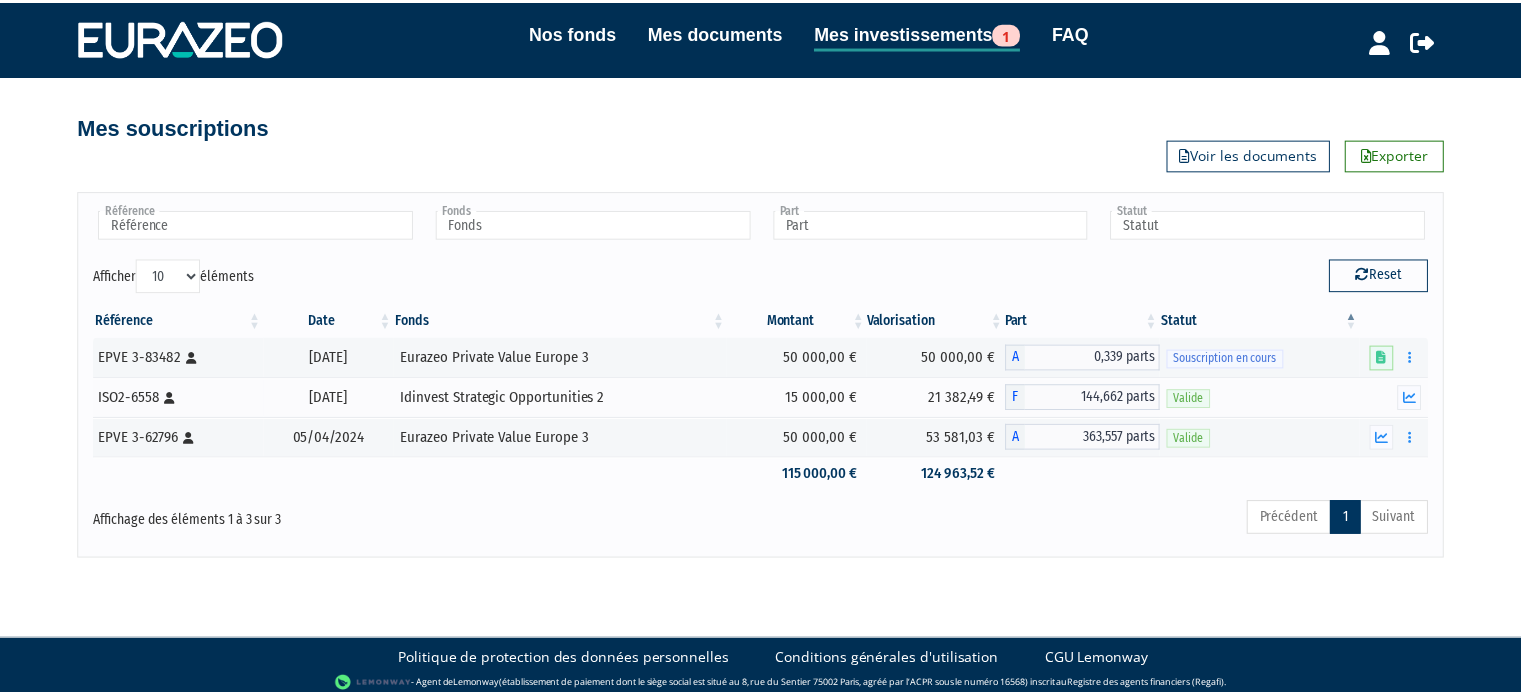 scroll, scrollTop: 0, scrollLeft: 0, axis: both 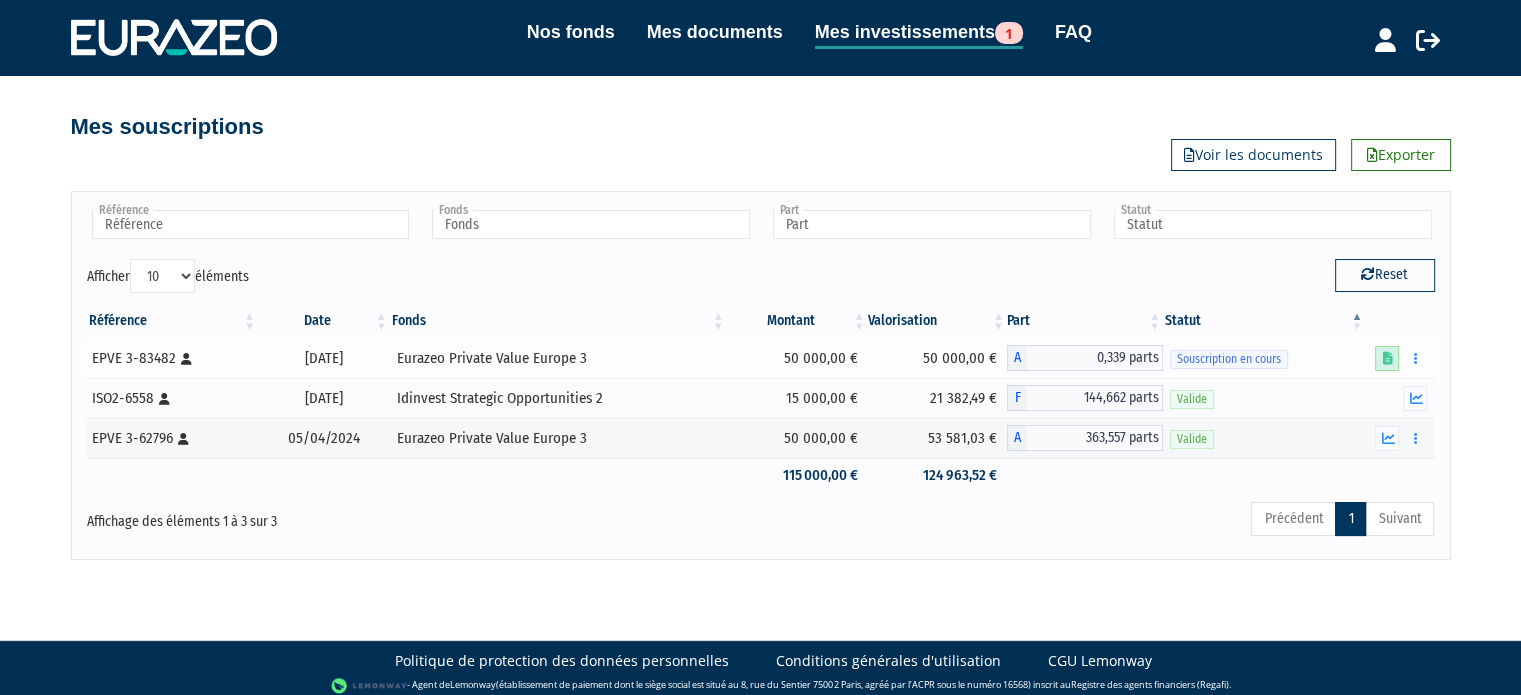 click at bounding box center (1387, 358) 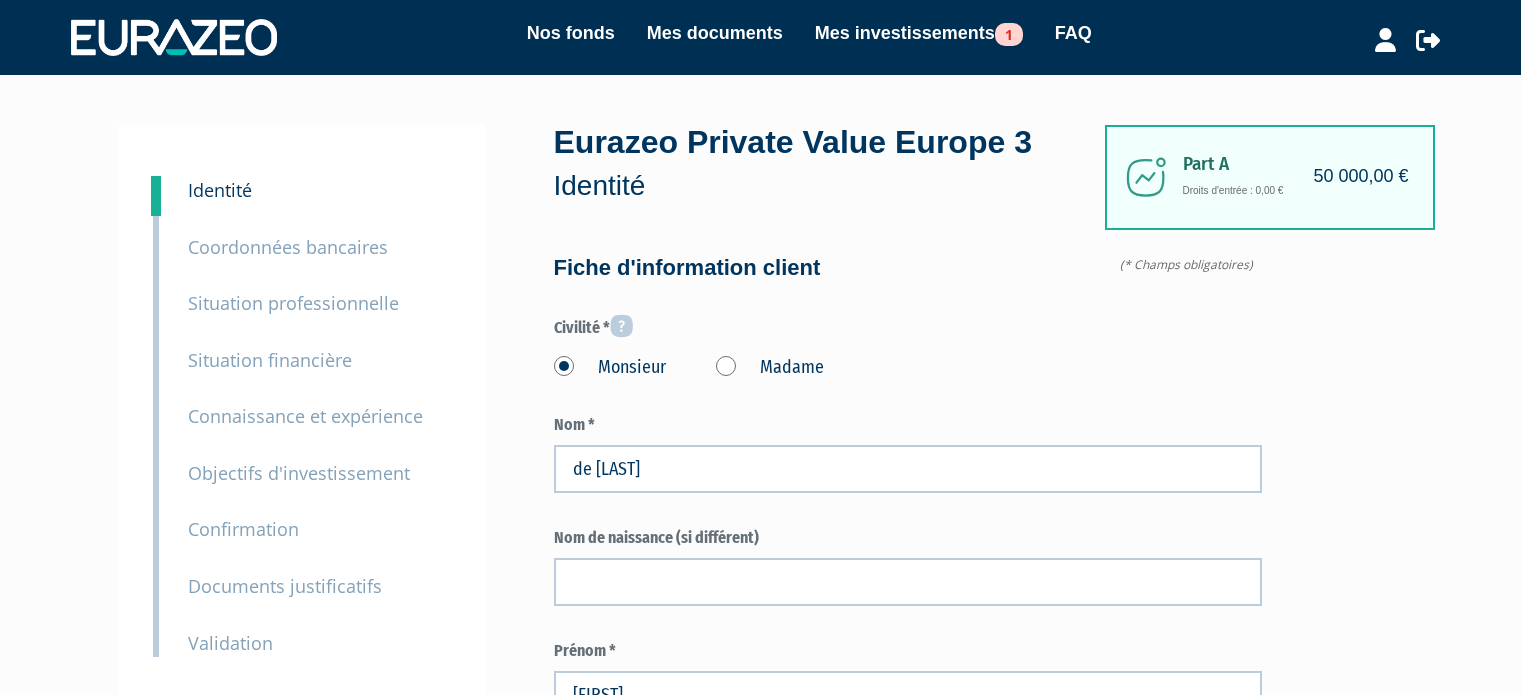 scroll, scrollTop: 0, scrollLeft: 0, axis: both 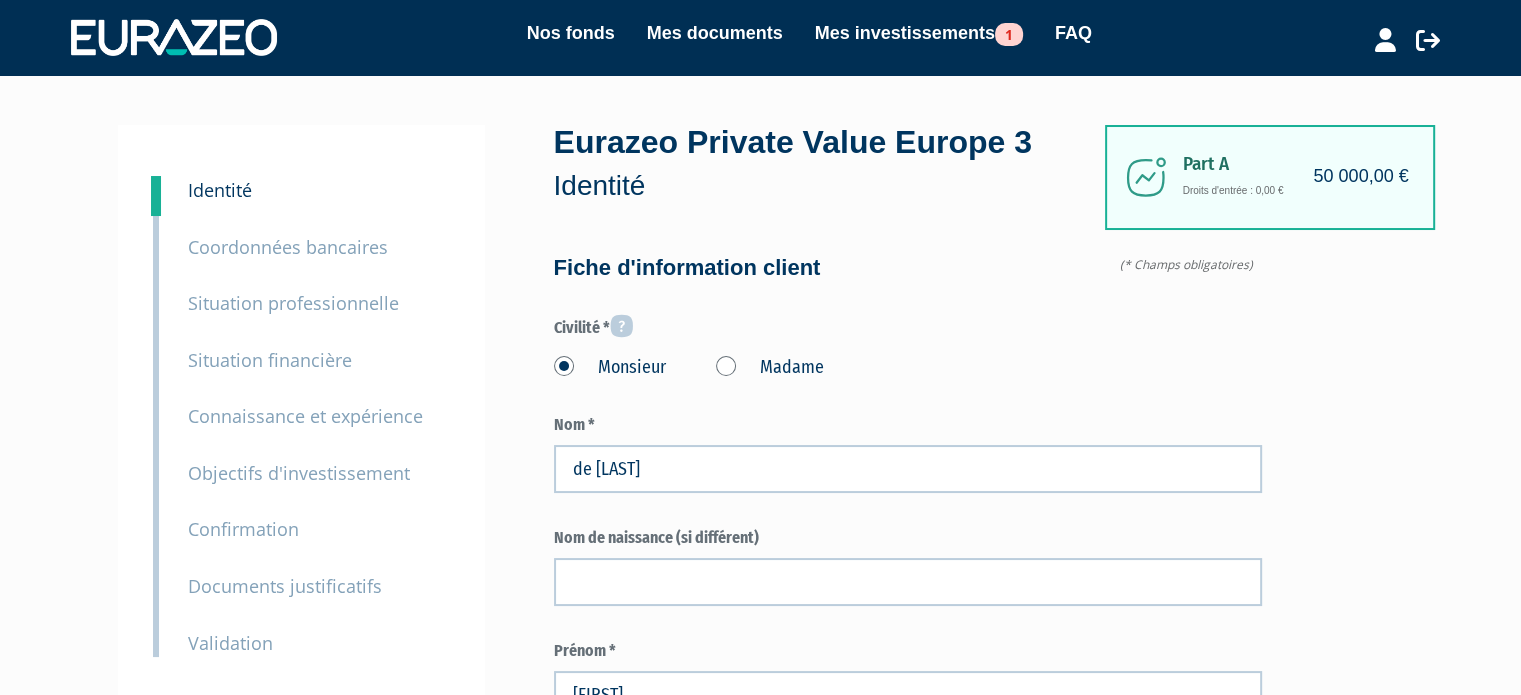 type on "[PHONE]" 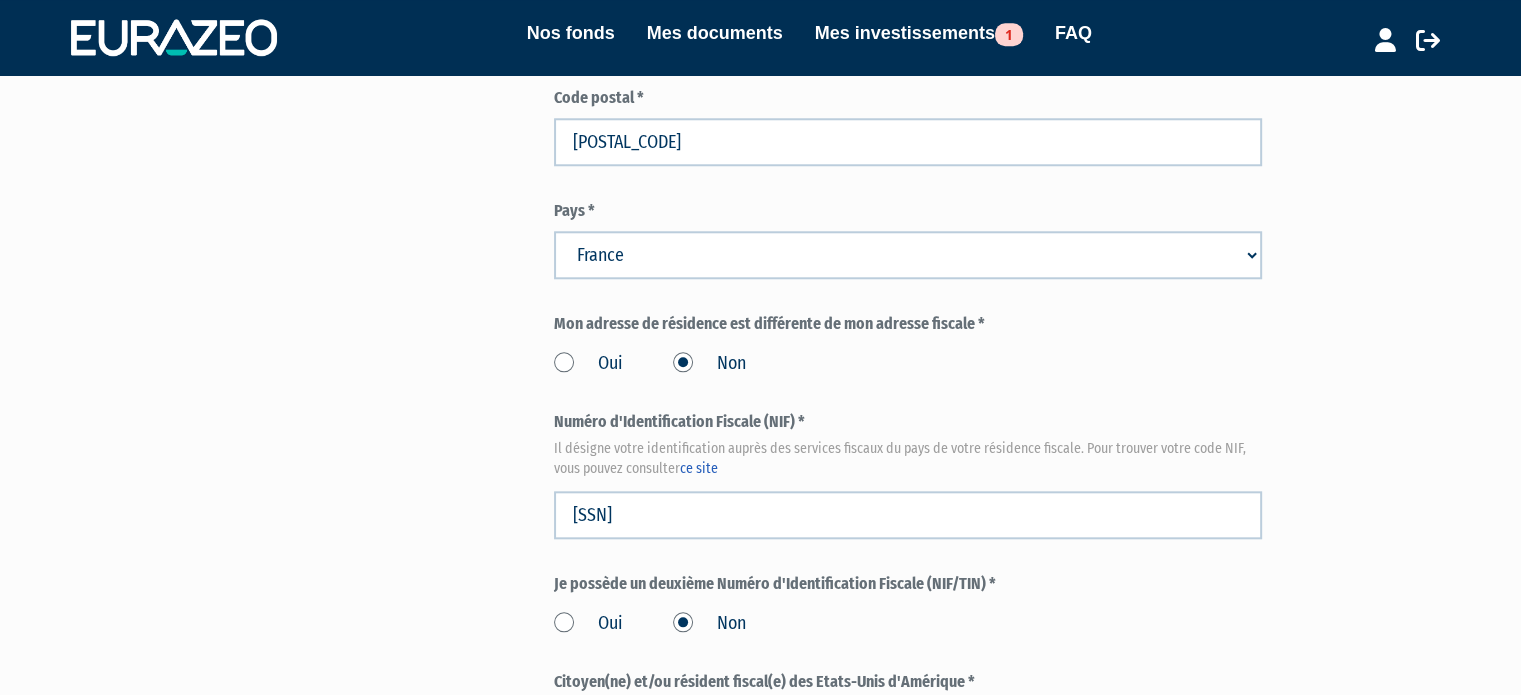 scroll, scrollTop: 2436, scrollLeft: 0, axis: vertical 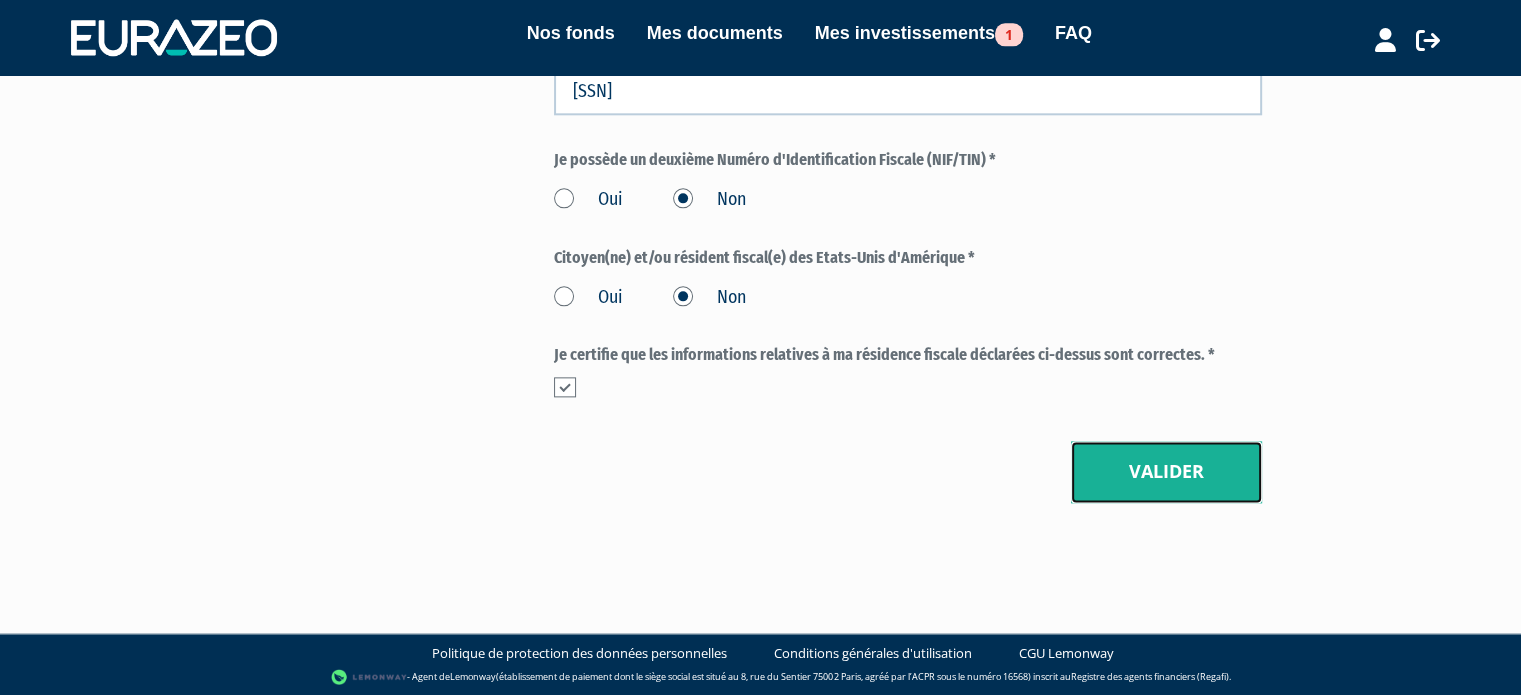 click on "Valider" at bounding box center [1166, 472] 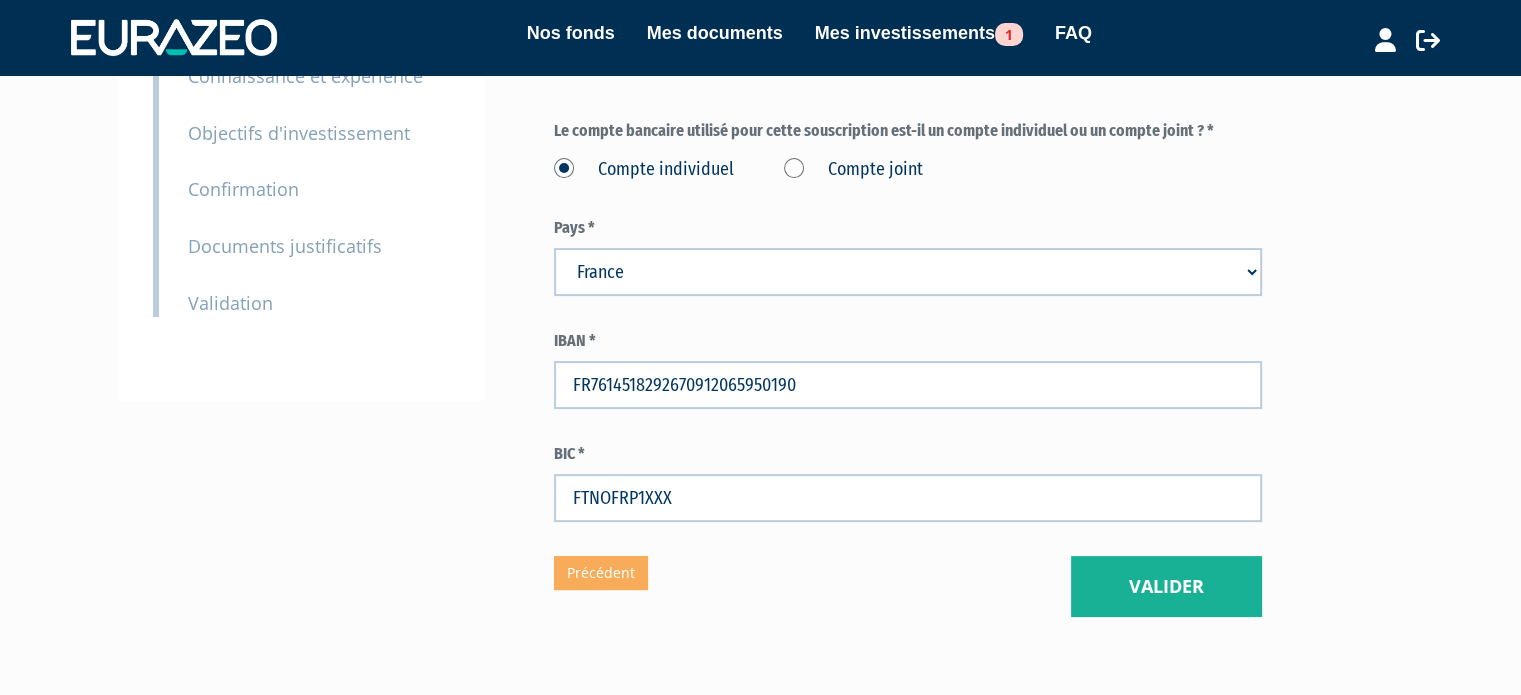 scroll, scrollTop: 388, scrollLeft: 0, axis: vertical 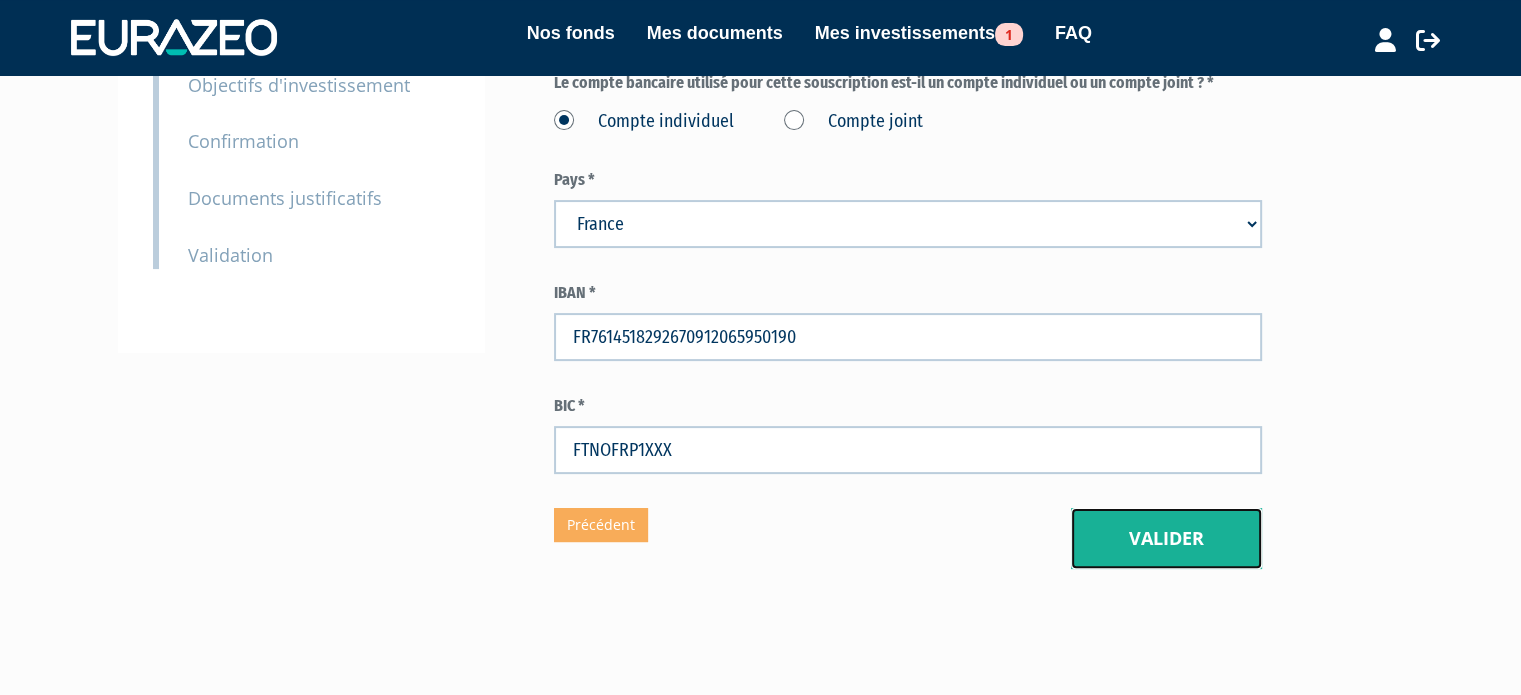 click on "Valider" at bounding box center (1166, 539) 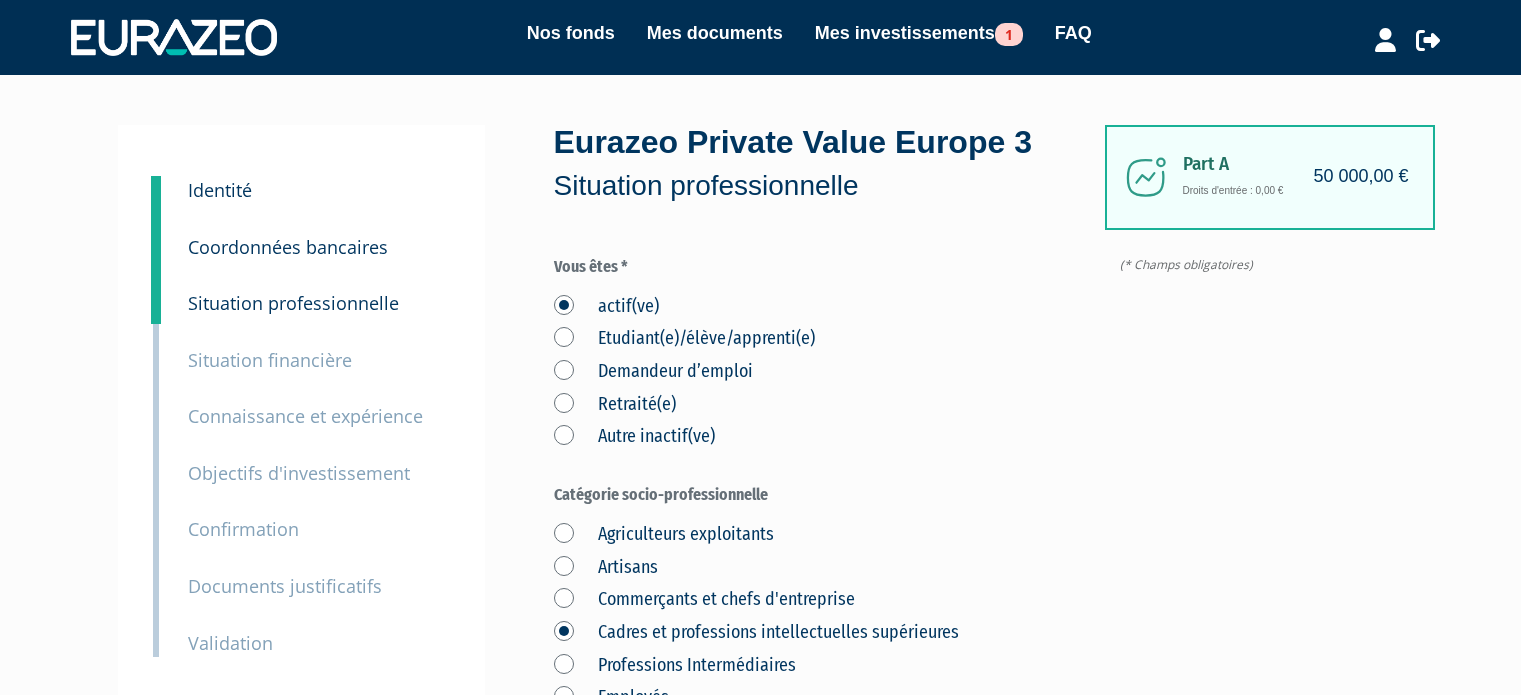 scroll, scrollTop: 0, scrollLeft: 0, axis: both 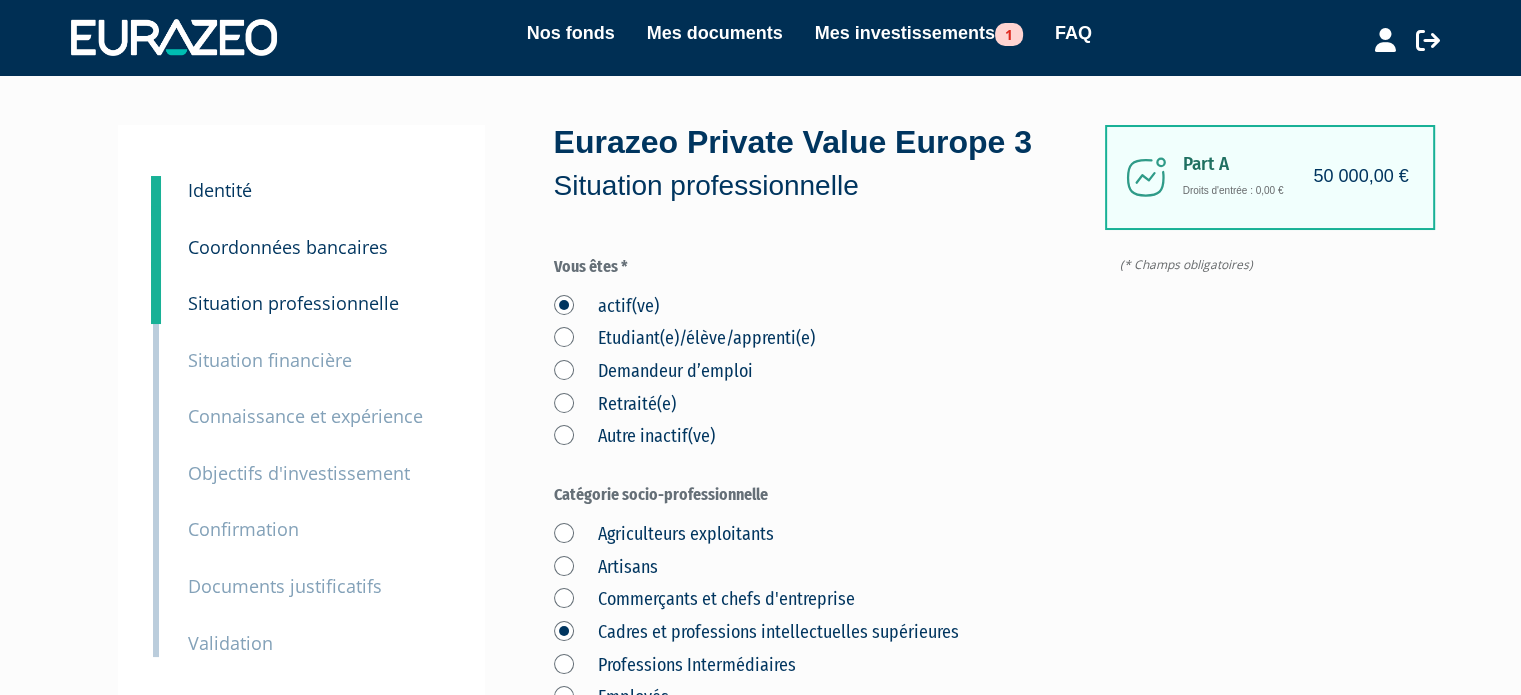 click on "Documents justificatifs" at bounding box center [285, 586] 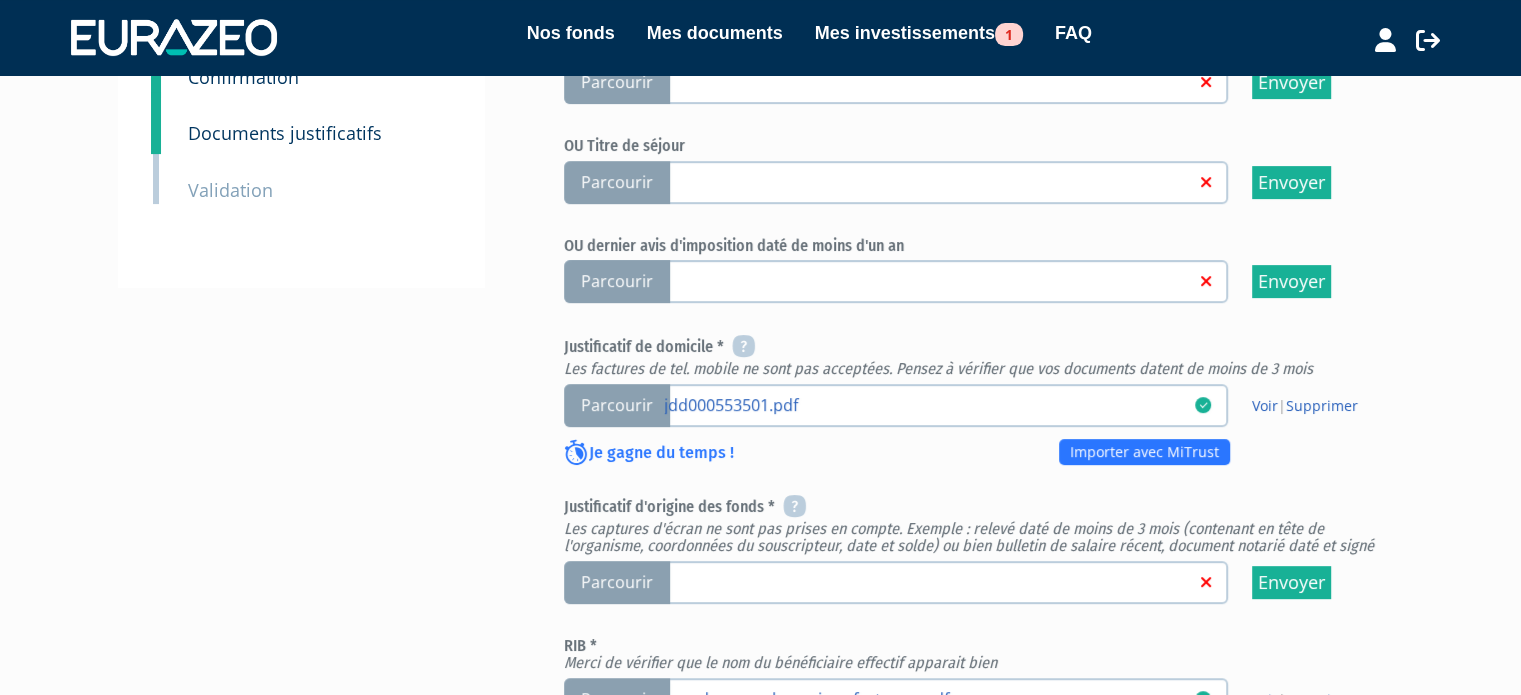 scroll, scrollTop: 642, scrollLeft: 0, axis: vertical 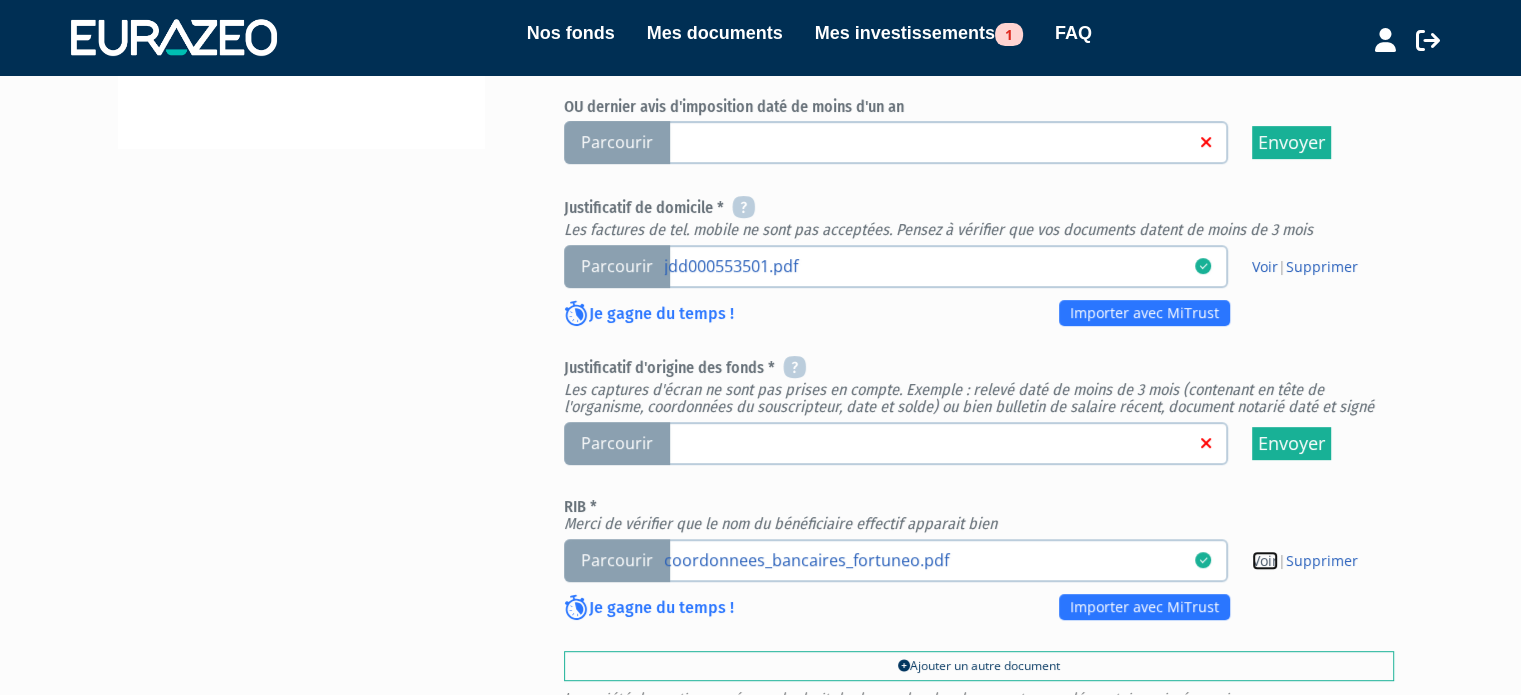 click on "Voir" at bounding box center (1265, 560) 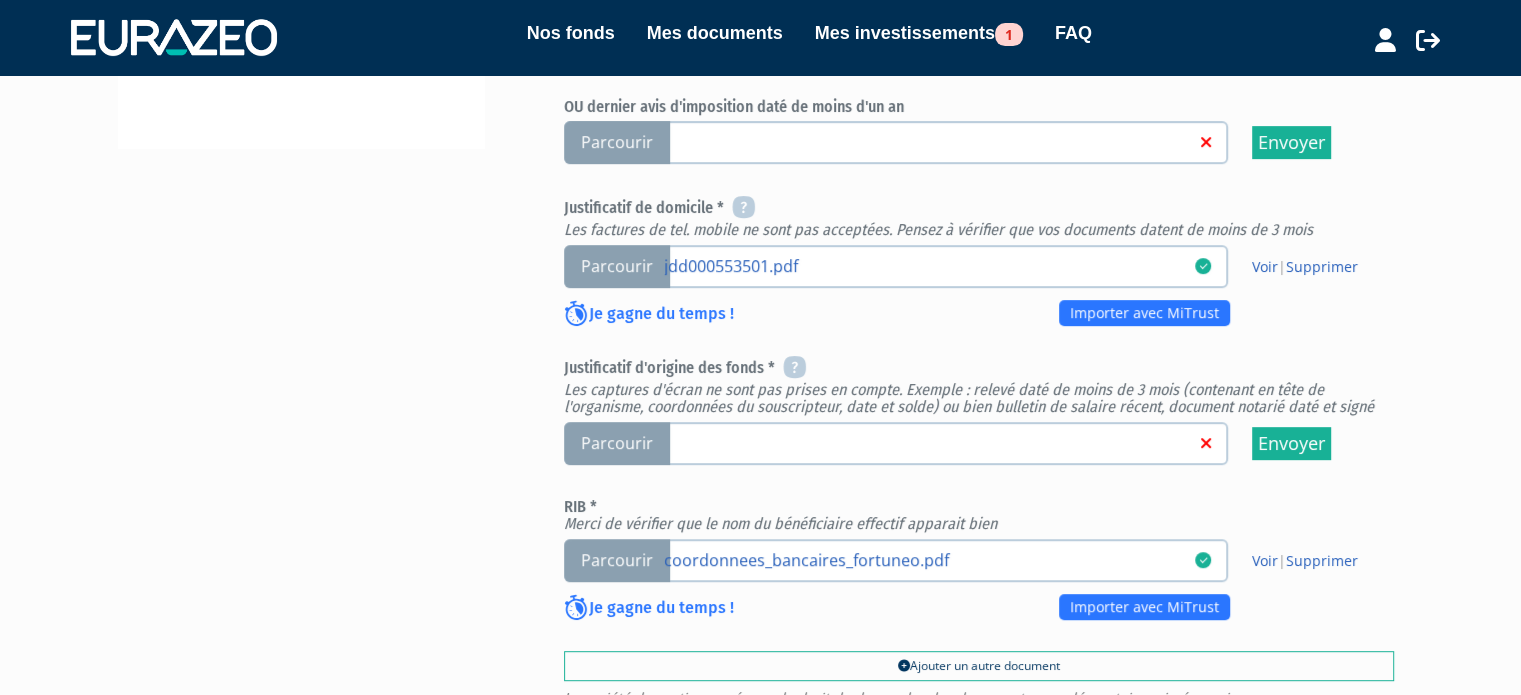 click on "Parcourir" at bounding box center [617, 443] 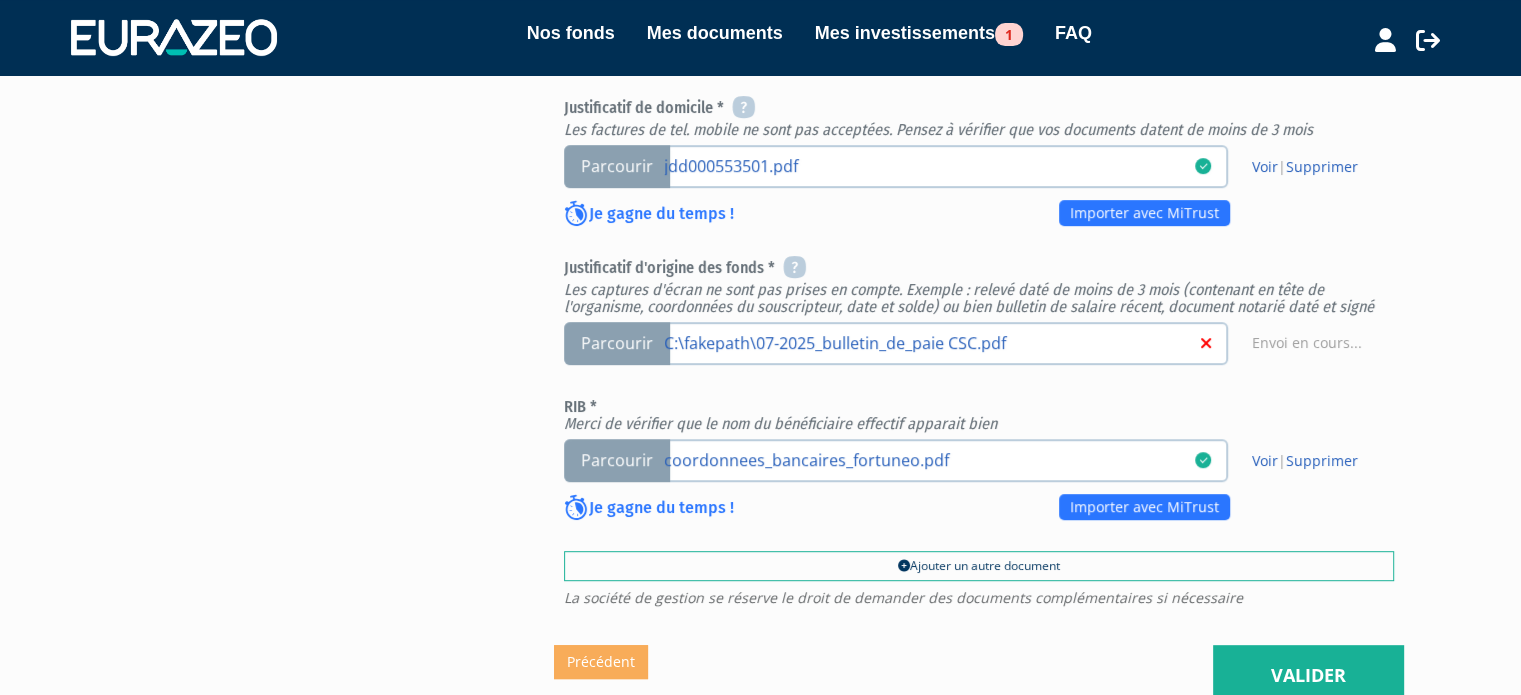 scroll, scrollTop: 746, scrollLeft: 0, axis: vertical 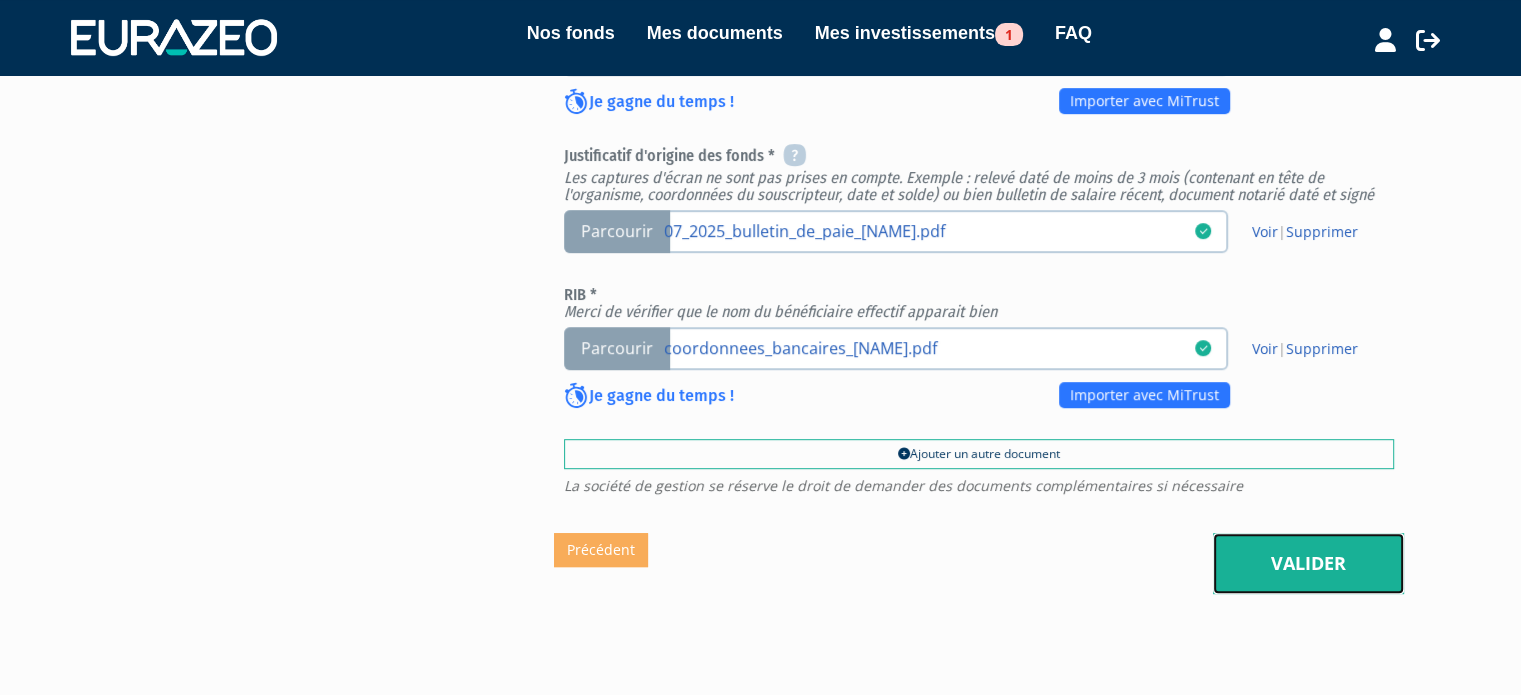 click on "Valider" at bounding box center [1308, 564] 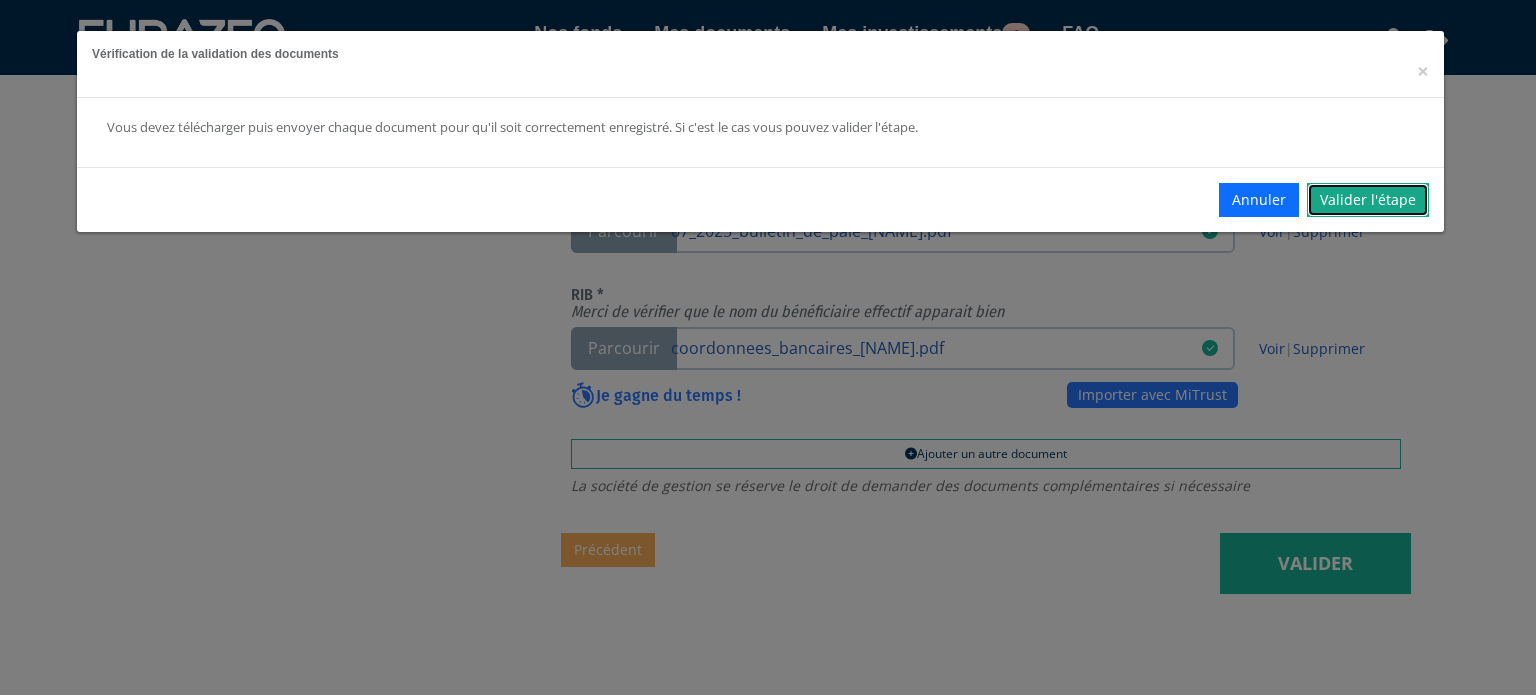 click on "Valider l'étape" at bounding box center (1368, 200) 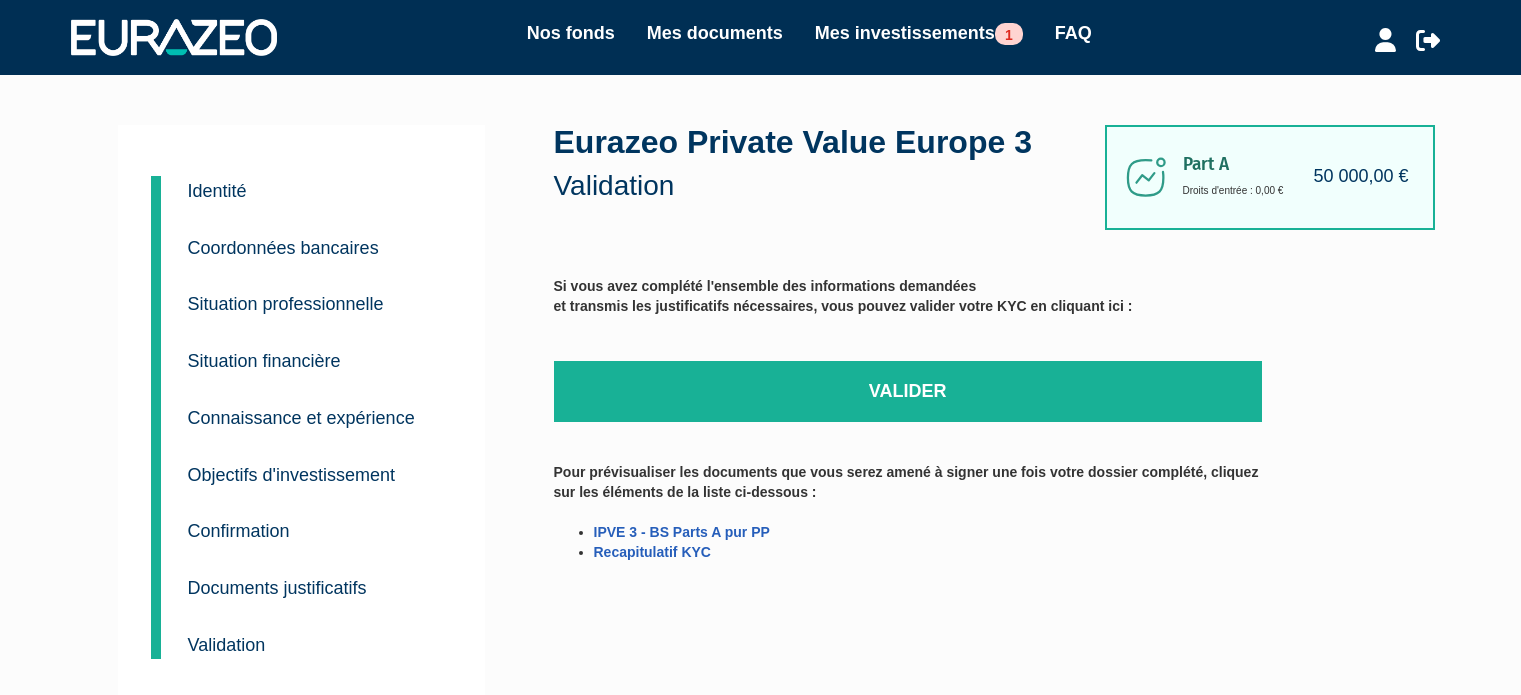 scroll, scrollTop: 0, scrollLeft: 0, axis: both 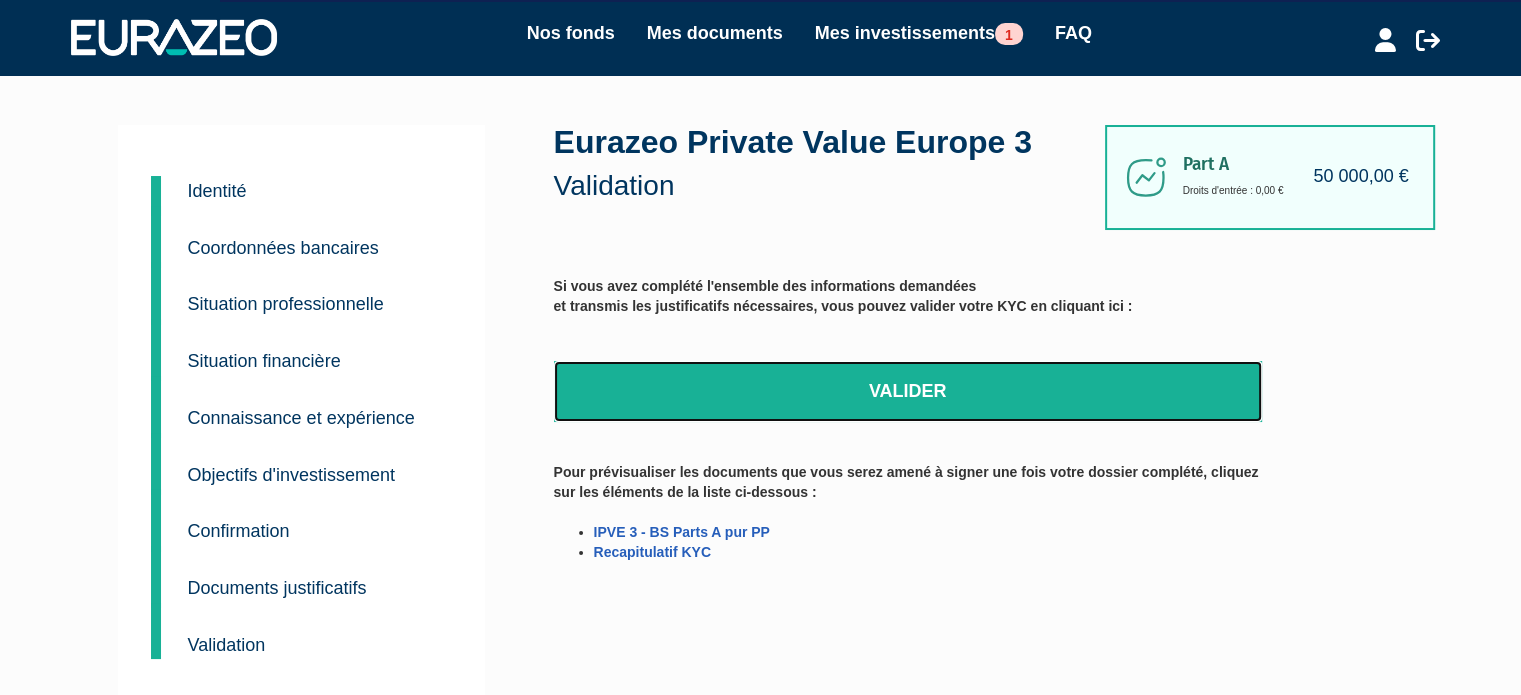 click on "Valider" at bounding box center [908, 392] 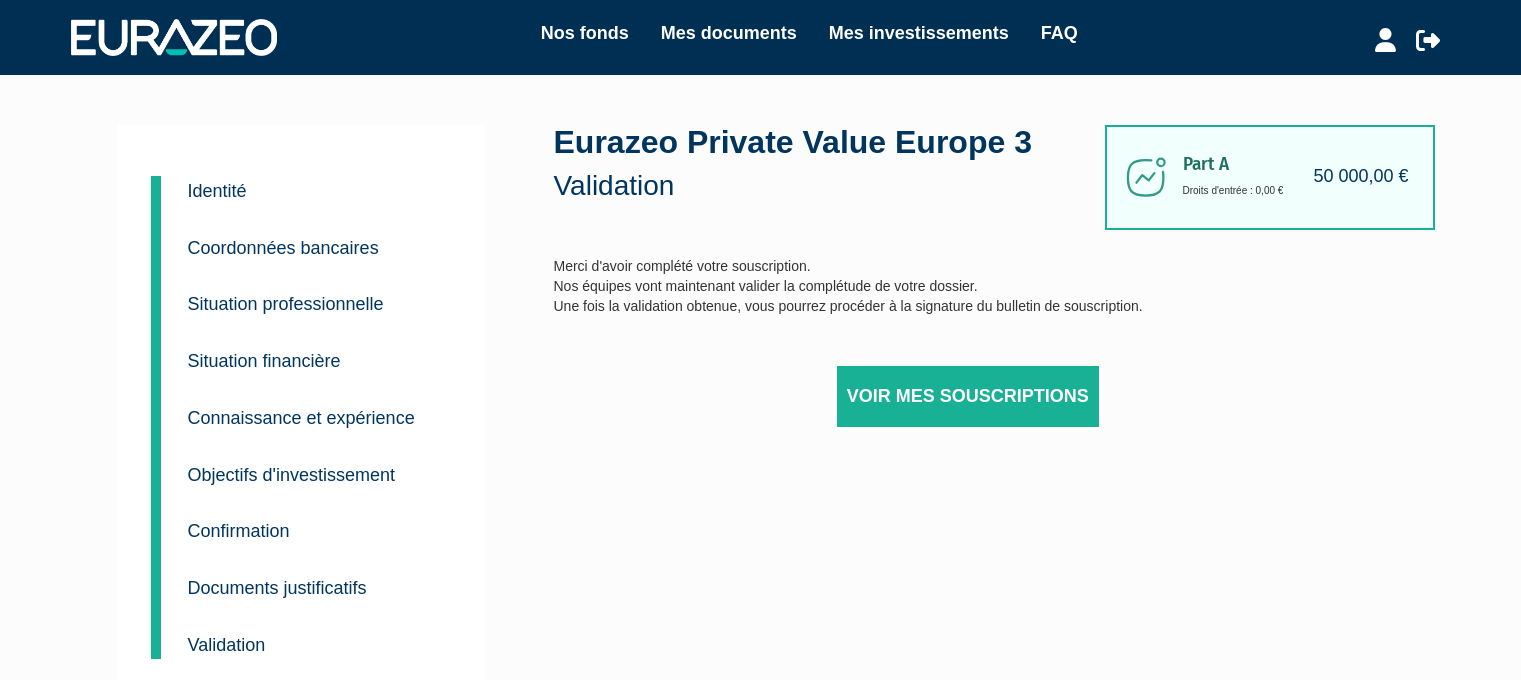 scroll, scrollTop: 0, scrollLeft: 0, axis: both 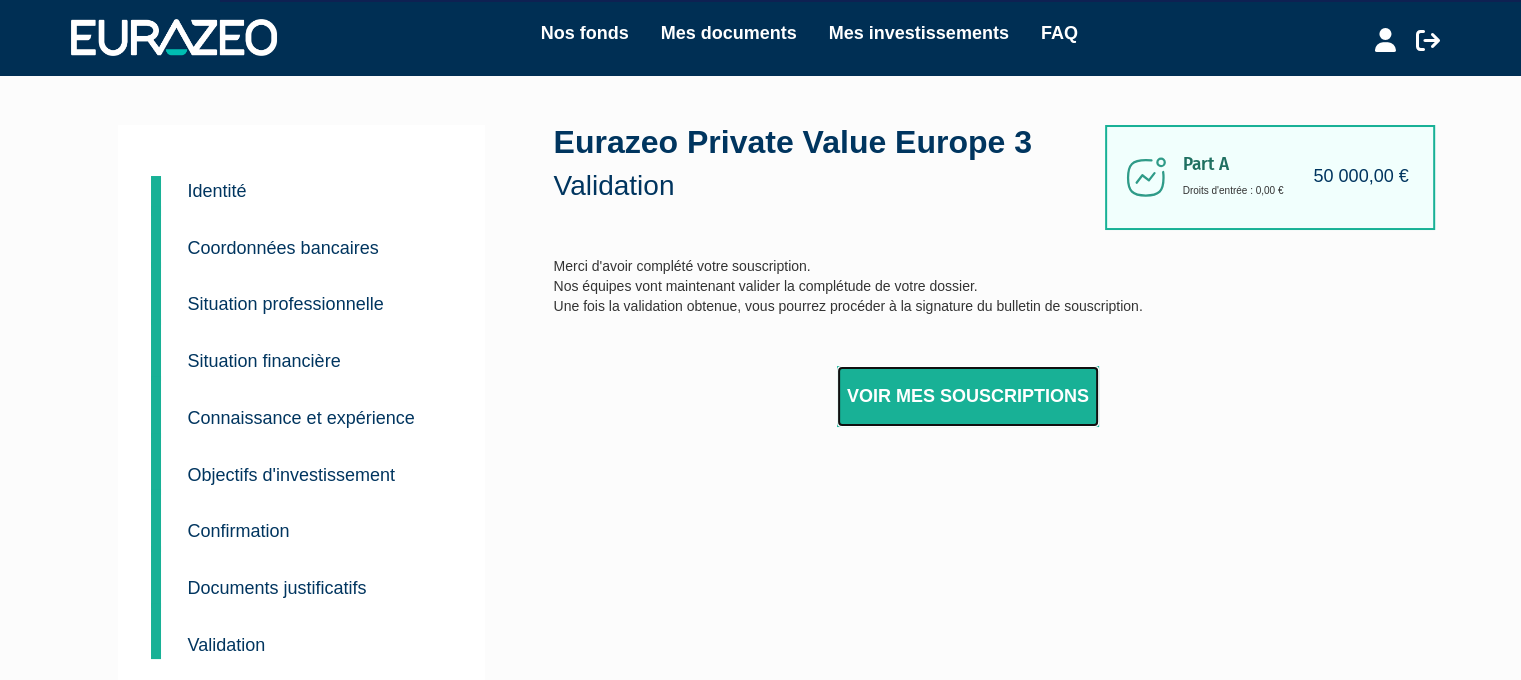 click on "Voir mes souscriptions" at bounding box center (968, 397) 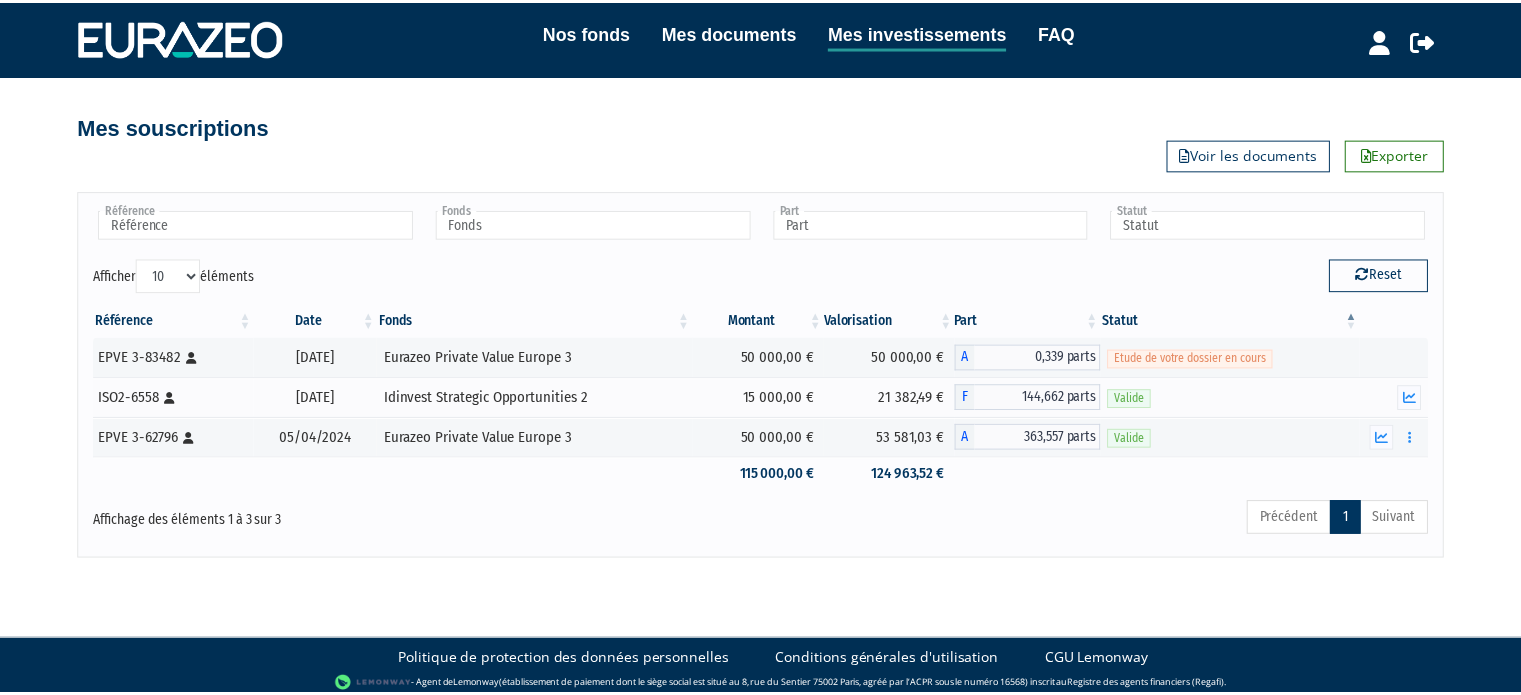 scroll, scrollTop: 0, scrollLeft: 0, axis: both 